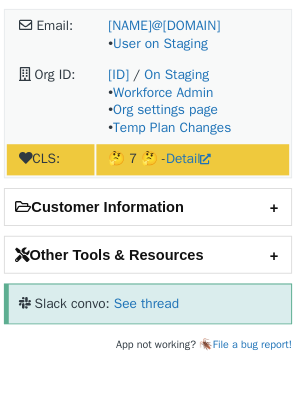 scroll, scrollTop: 0, scrollLeft: 0, axis: both 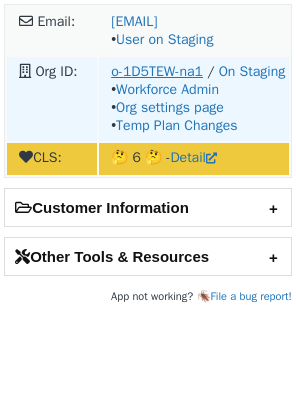 click on "o-1D5TEW-na1" at bounding box center (157, 71) 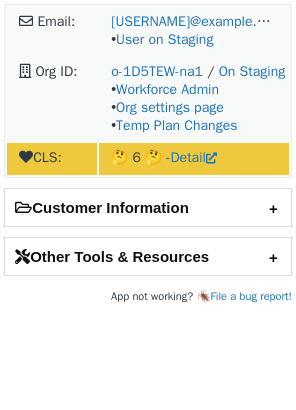 scroll, scrollTop: 0, scrollLeft: 0, axis: both 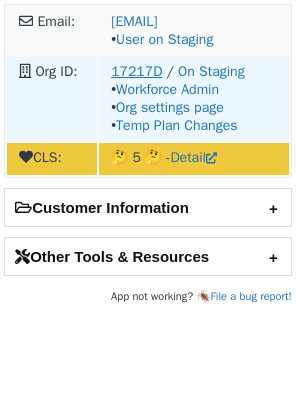 click on "17217D" at bounding box center (136, 71) 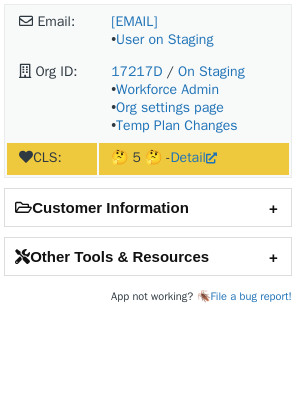 scroll, scrollTop: 0, scrollLeft: 0, axis: both 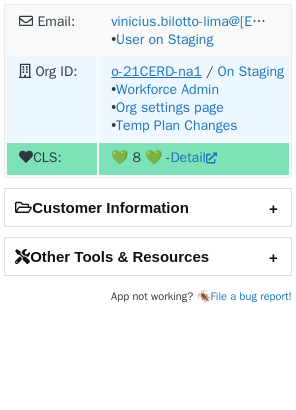 click on "o-21CERD-na1" at bounding box center (156, 71) 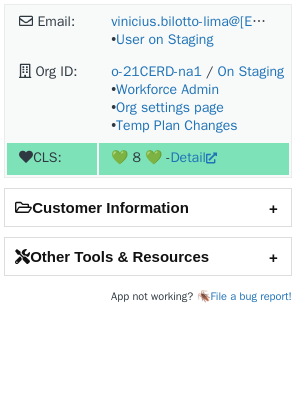 scroll, scrollTop: 0, scrollLeft: 0, axis: both 